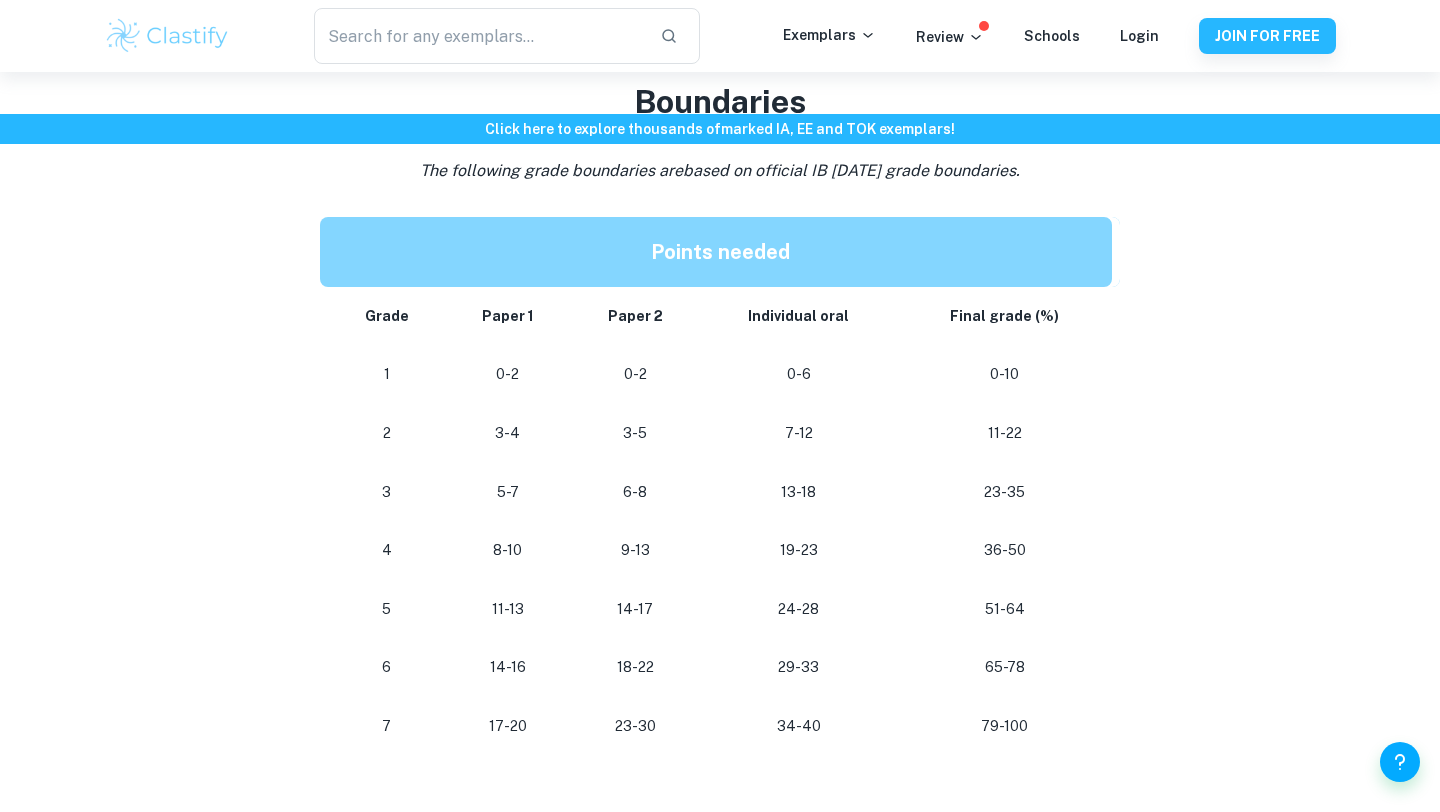 scroll, scrollTop: 1922, scrollLeft: 0, axis: vertical 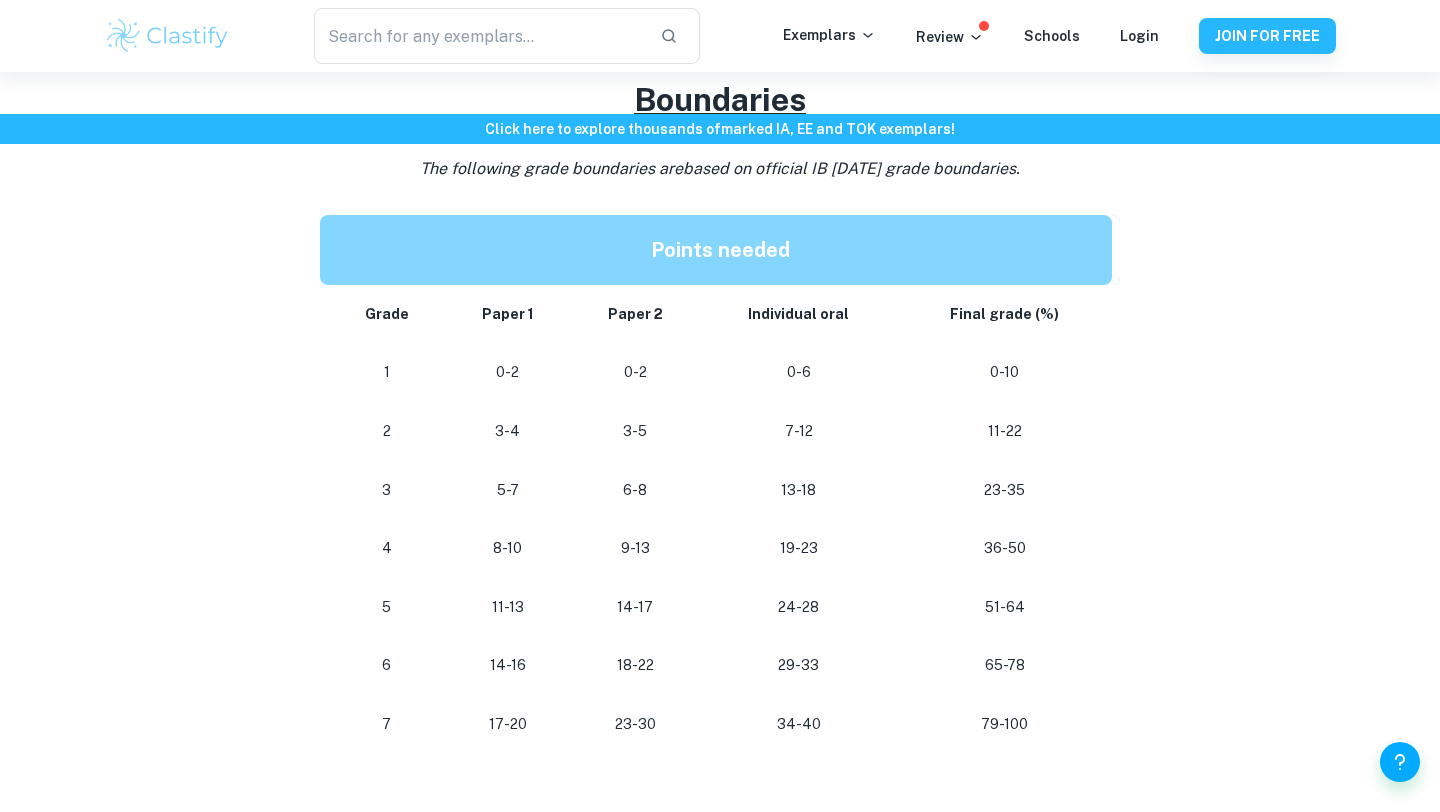 click on "11-13" at bounding box center (507, 607) 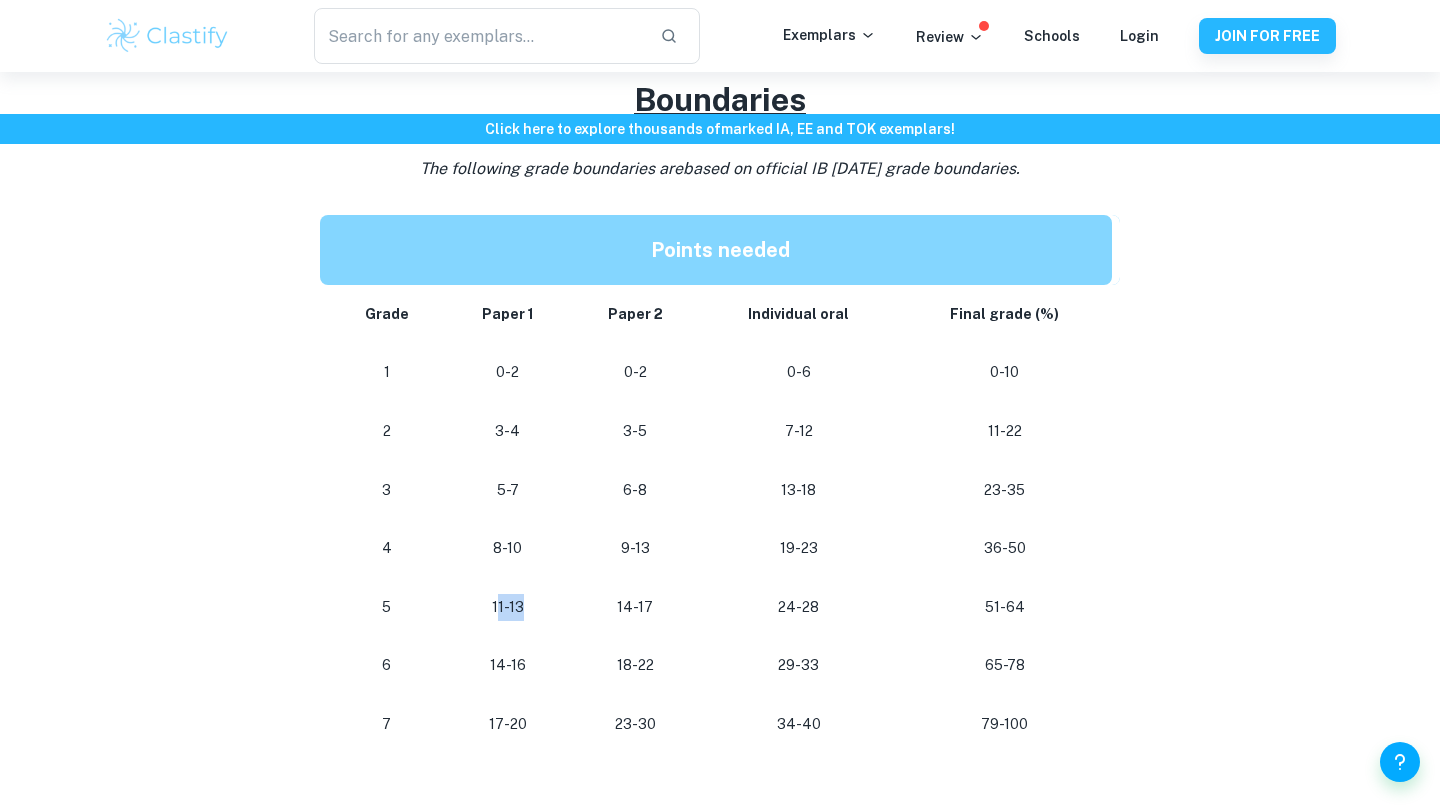 drag, startPoint x: 497, startPoint y: 563, endPoint x: 524, endPoint y: 561, distance: 27.073973 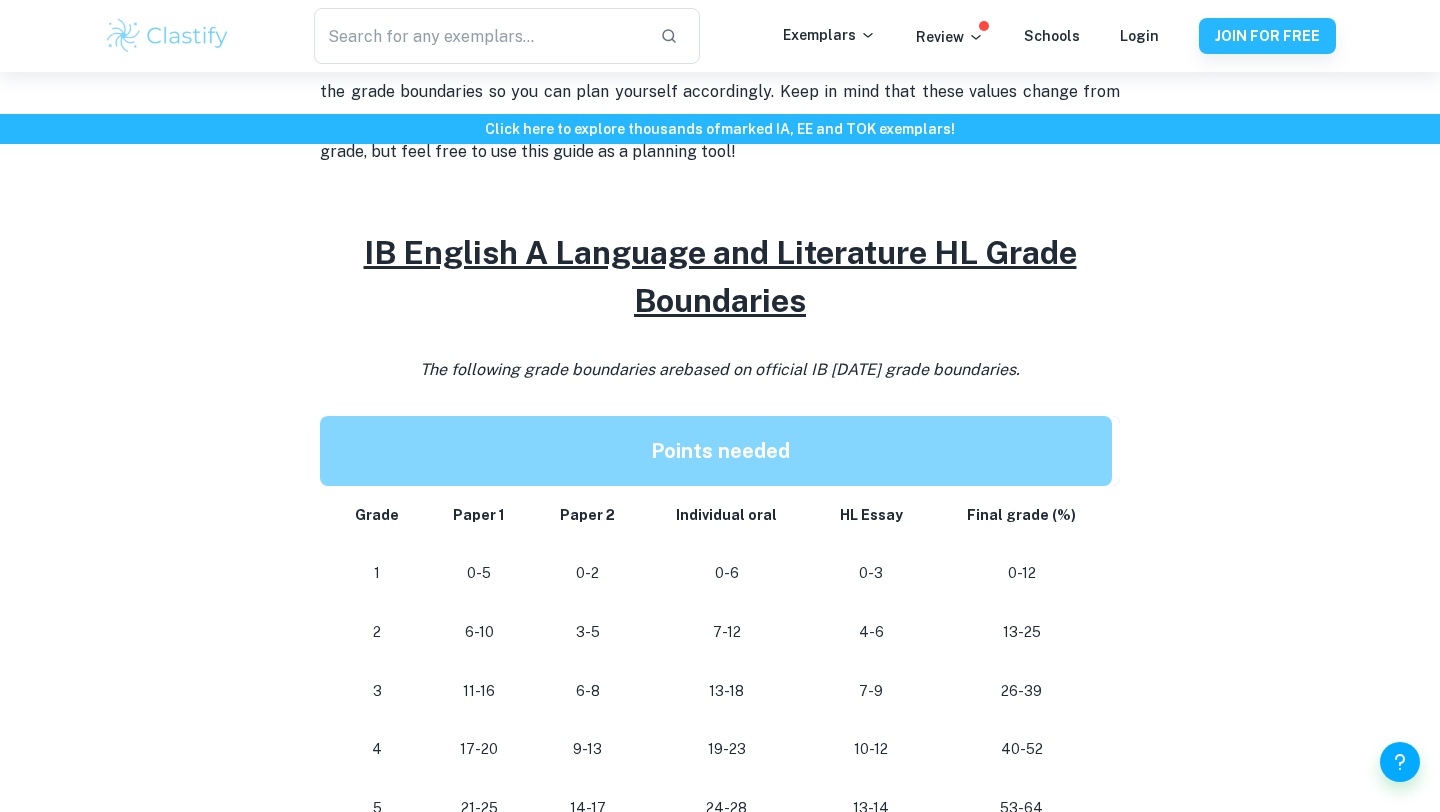 scroll, scrollTop: 0, scrollLeft: 0, axis: both 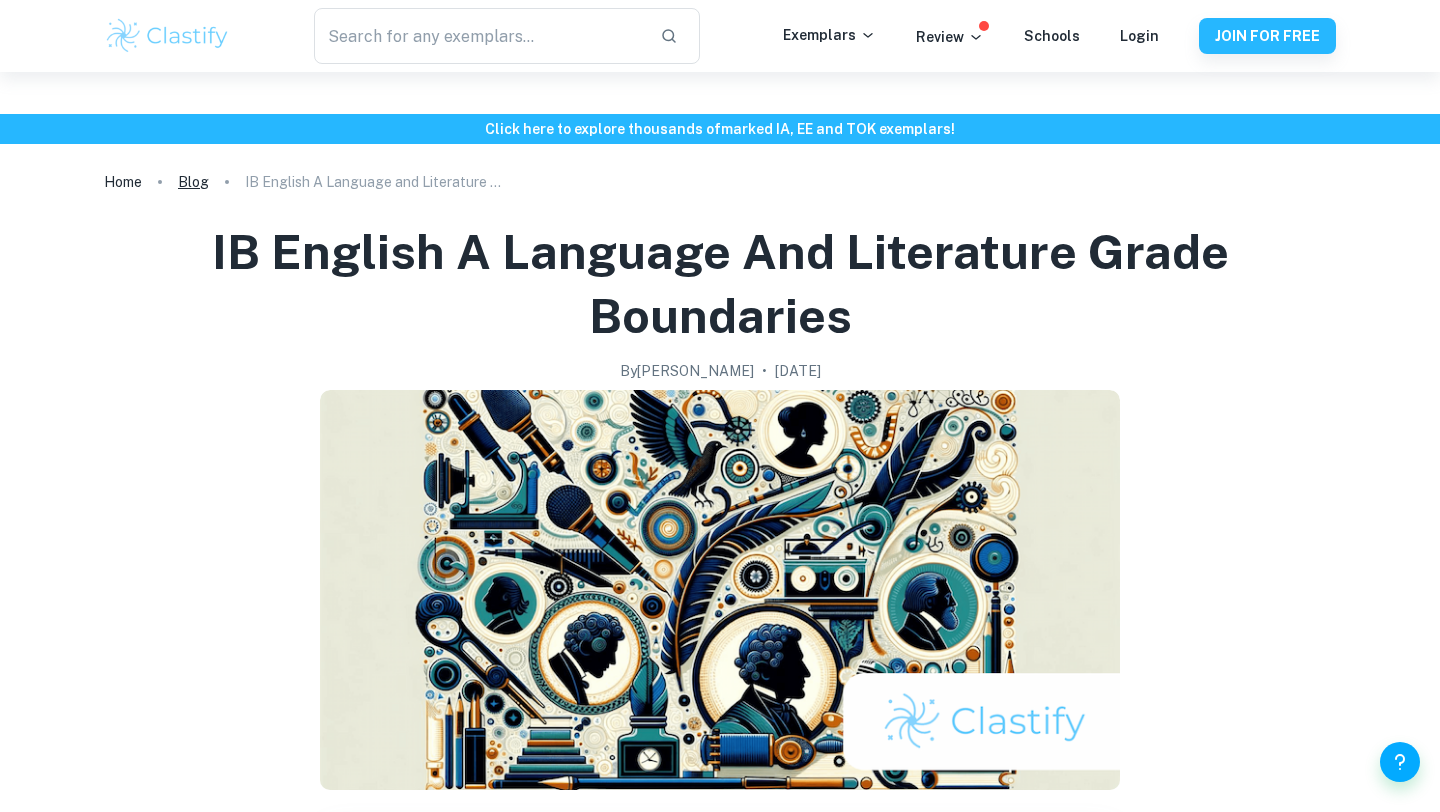 click on "Blog" at bounding box center (193, 182) 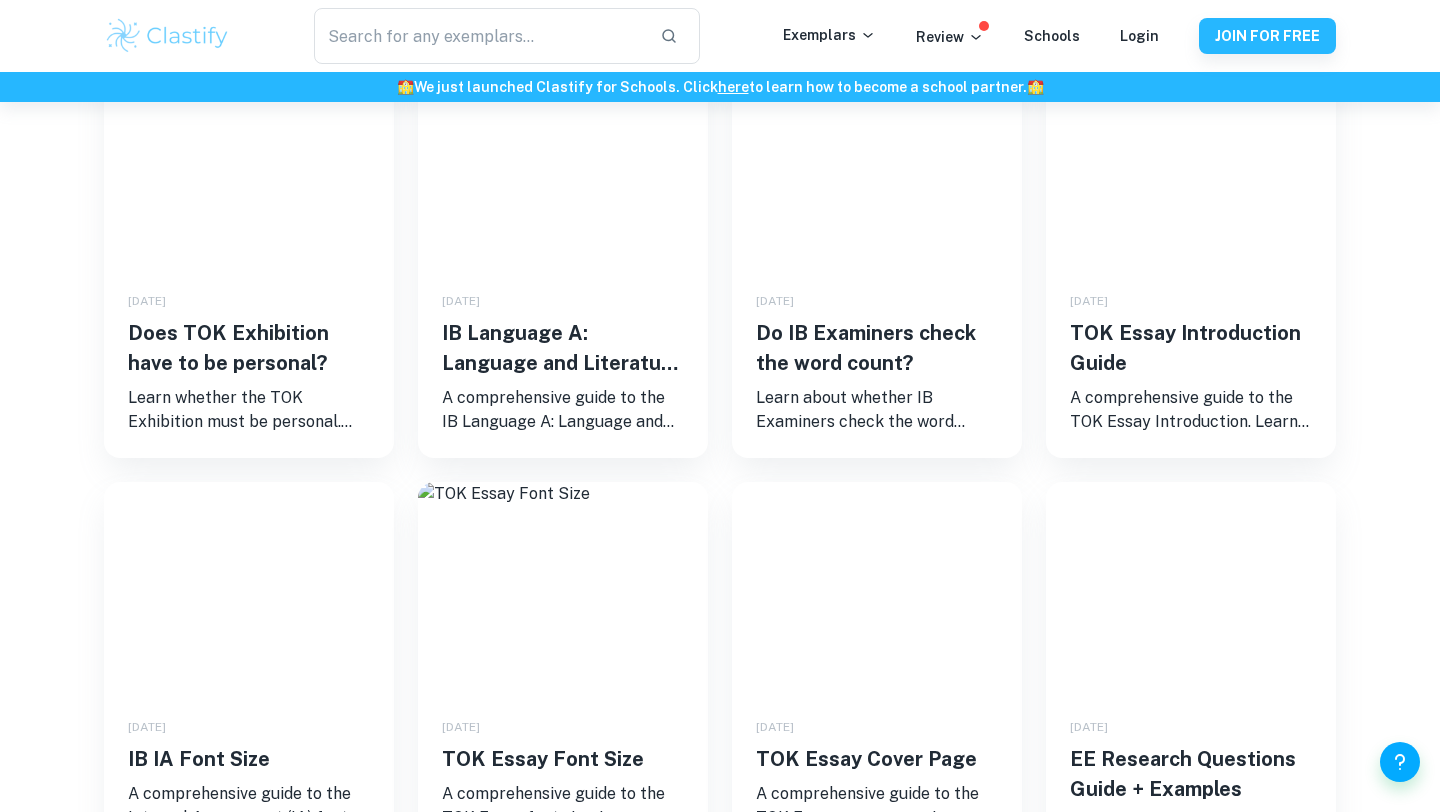 scroll, scrollTop: 1279, scrollLeft: 0, axis: vertical 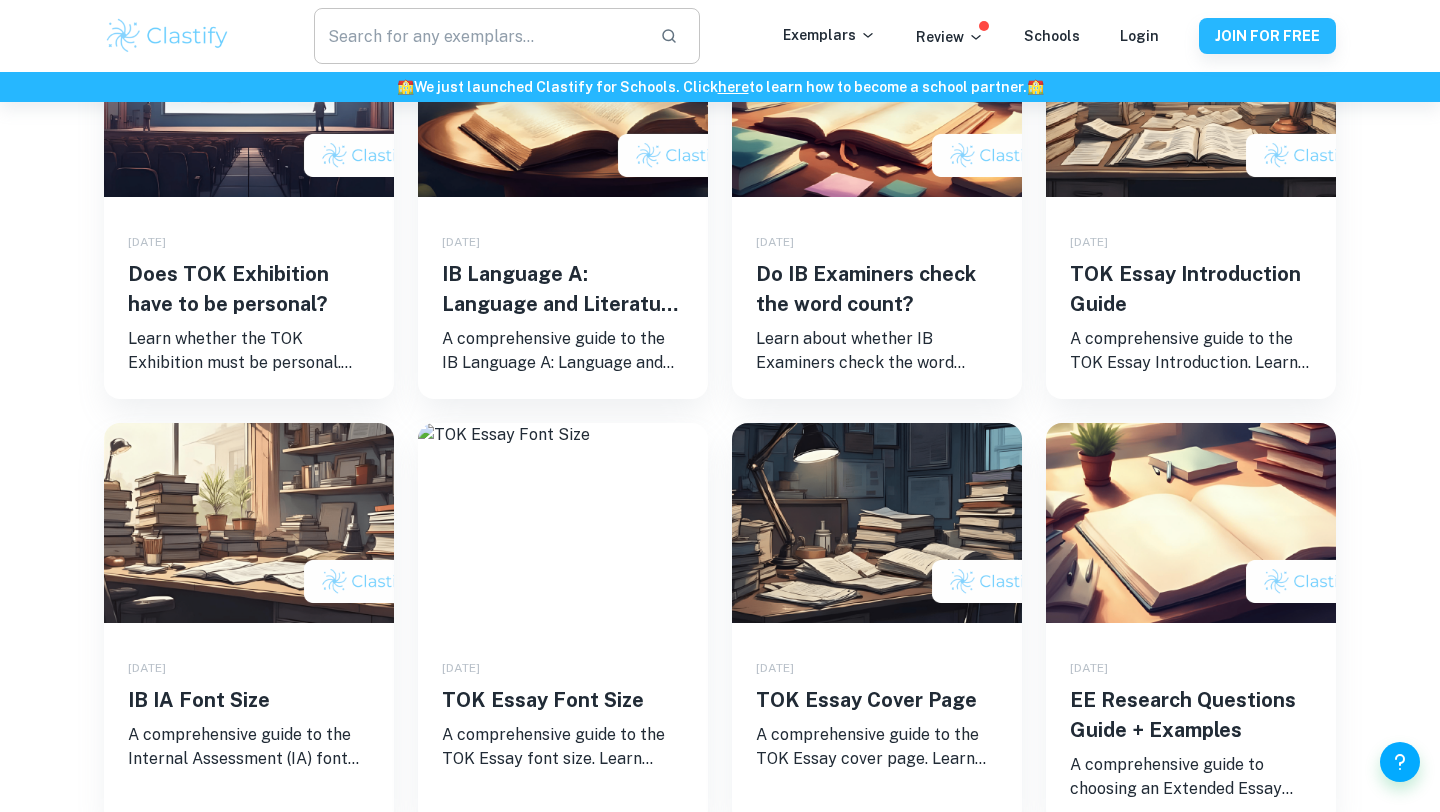 click at bounding box center (479, 36) 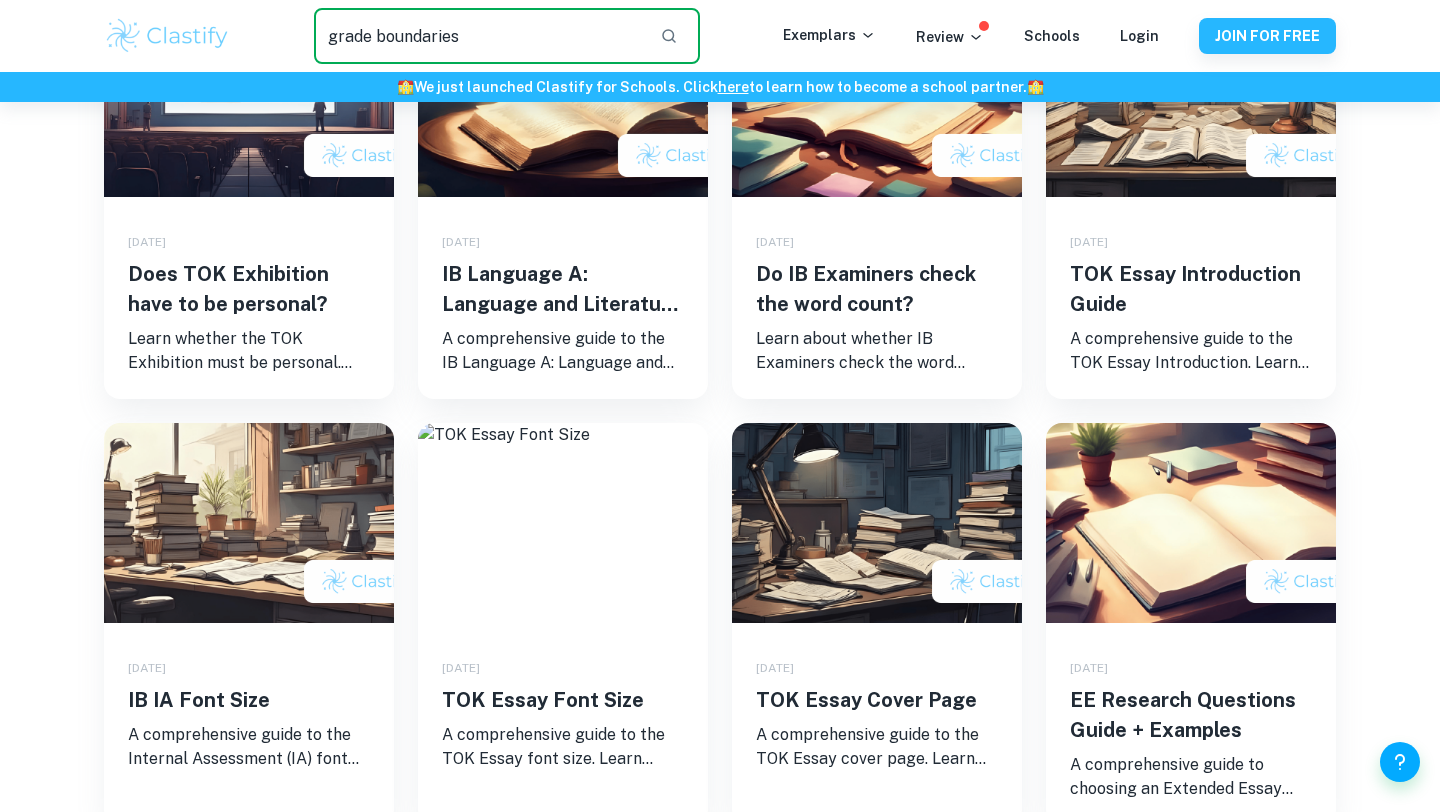 type on "grade boundaries" 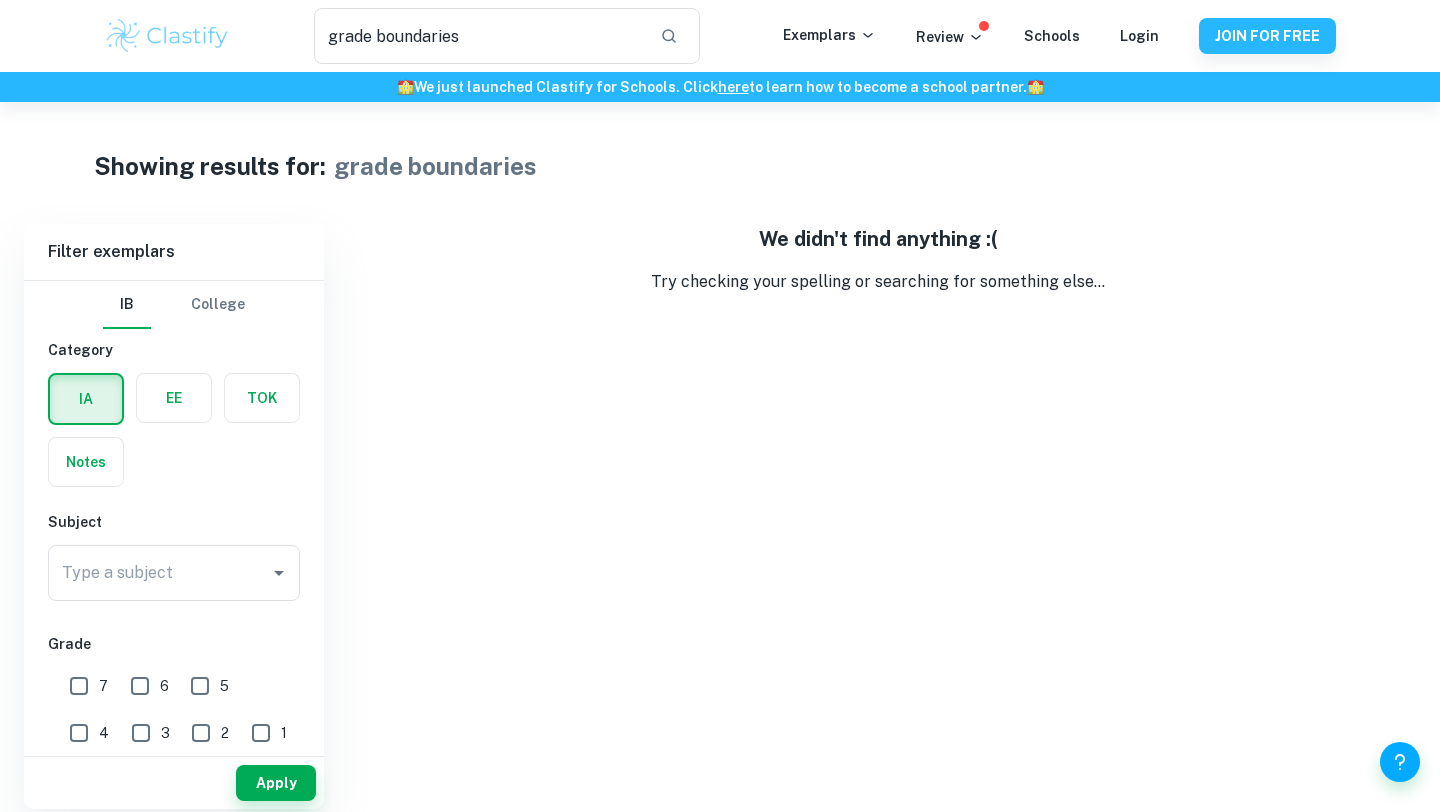 scroll, scrollTop: 0, scrollLeft: 0, axis: both 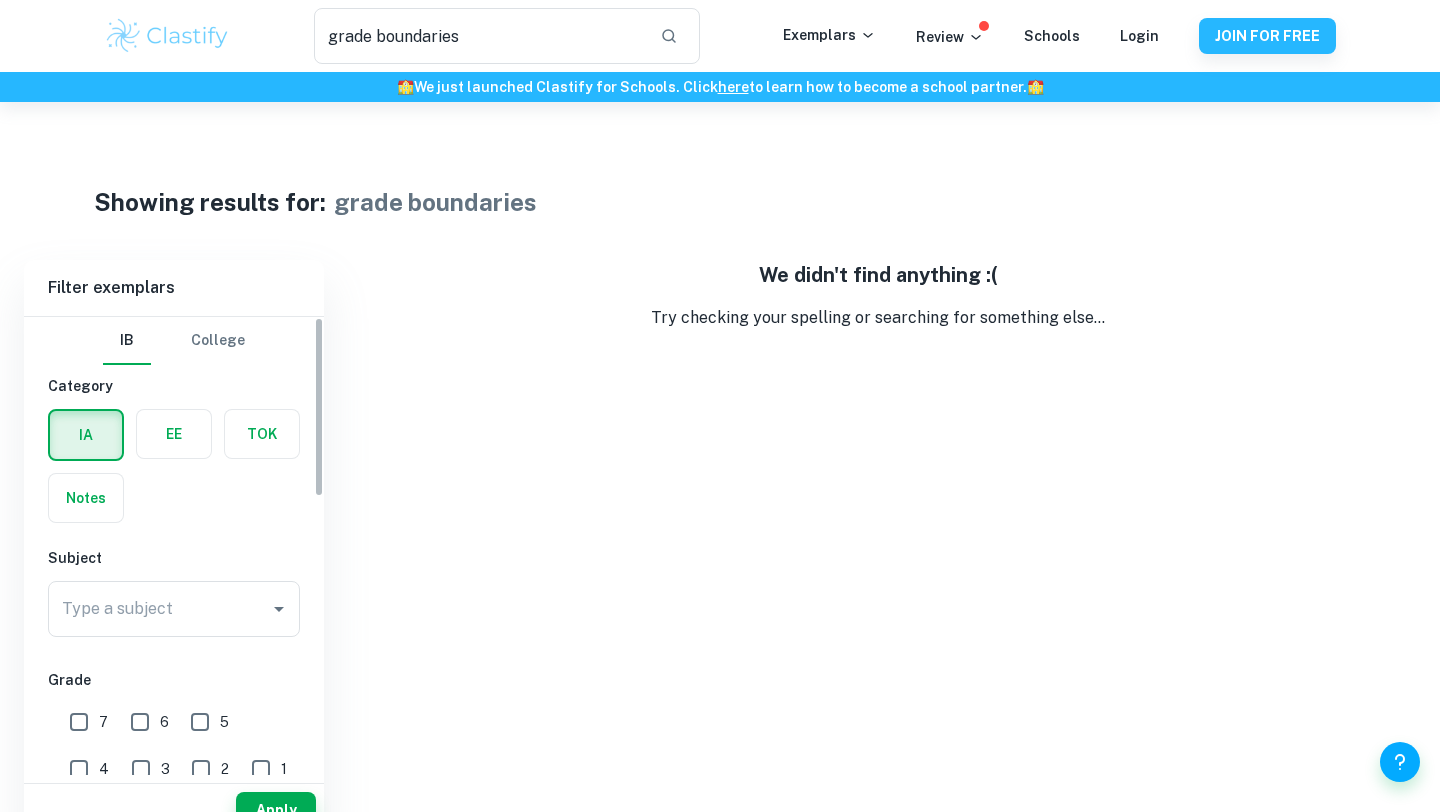 type 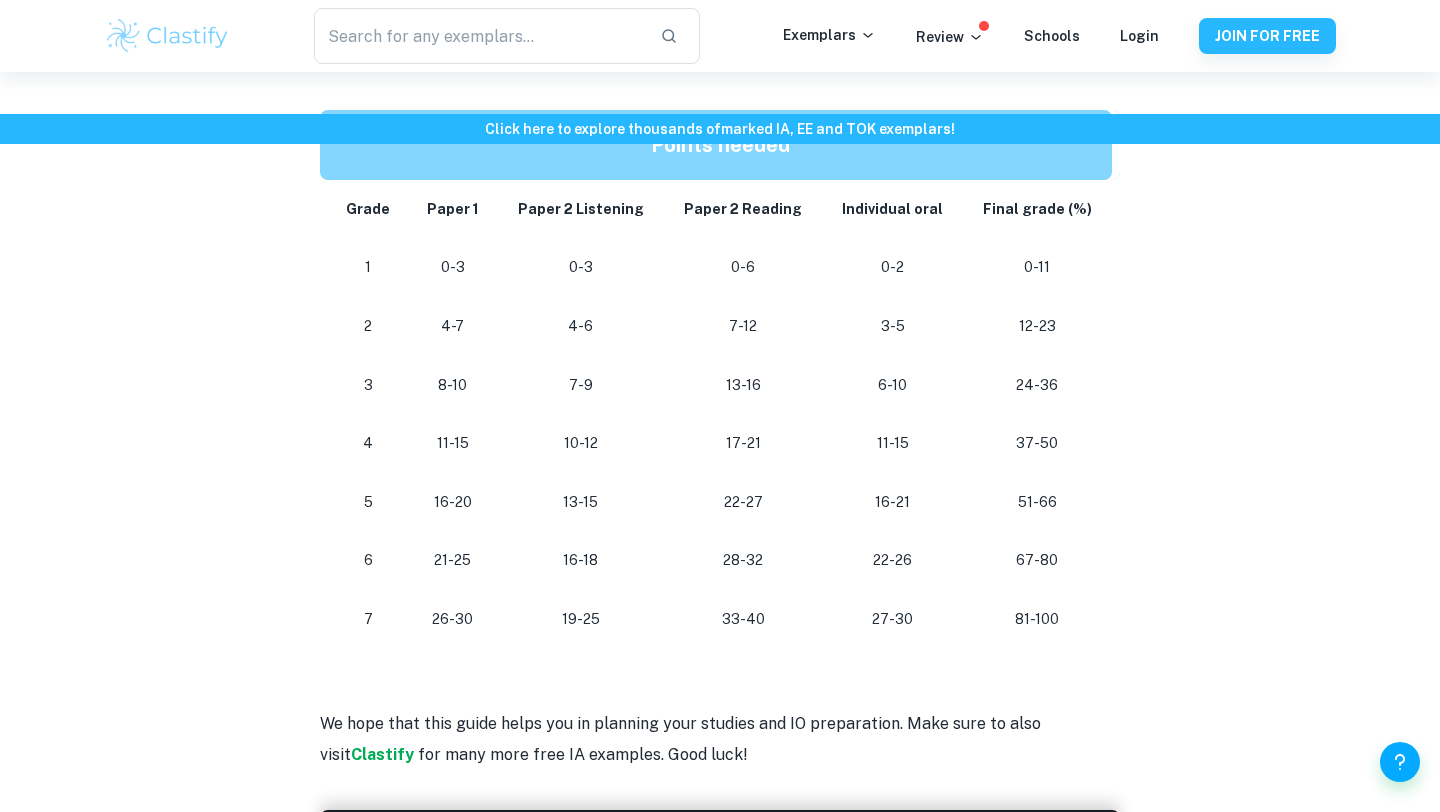 scroll, scrollTop: 1857, scrollLeft: 0, axis: vertical 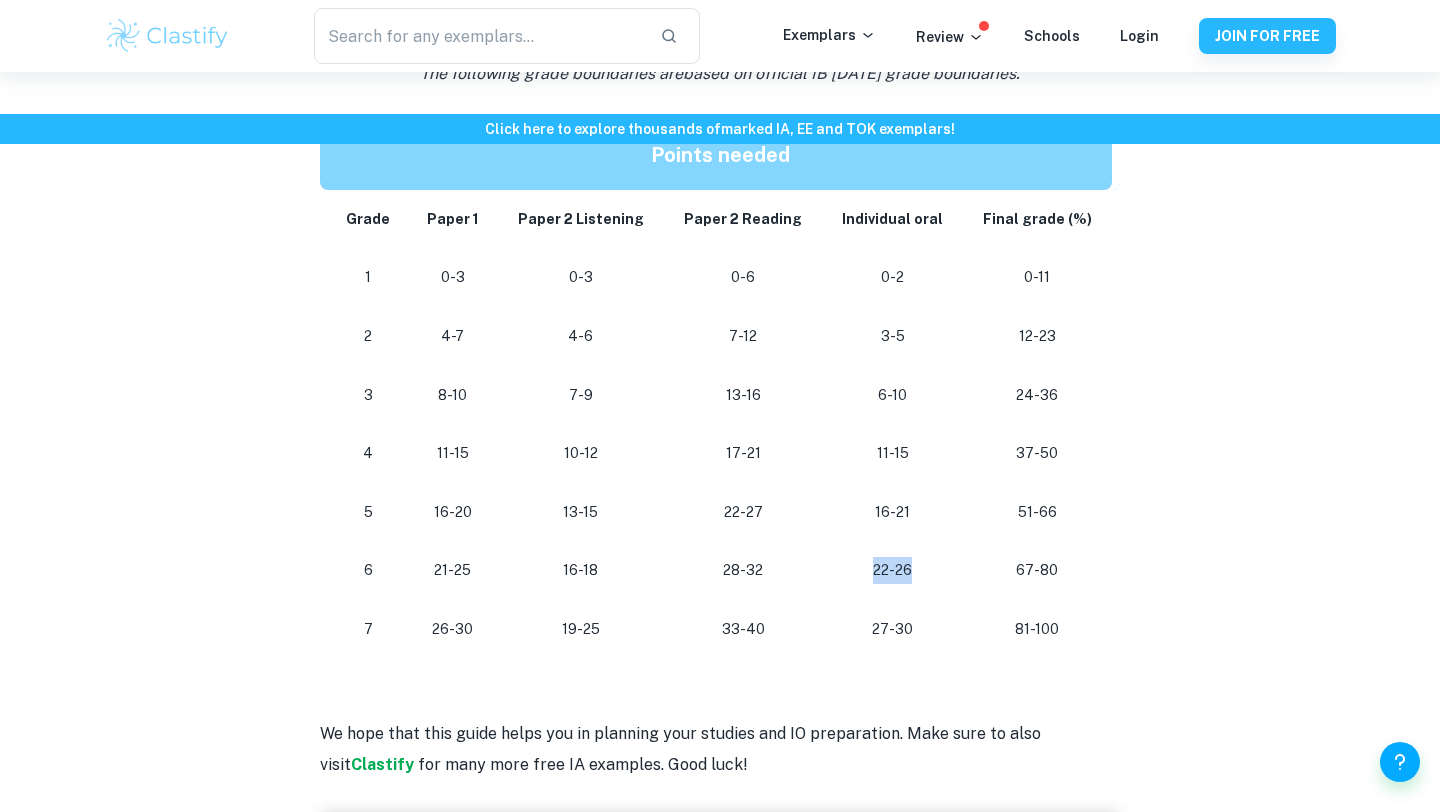 drag, startPoint x: 875, startPoint y: 531, endPoint x: 909, endPoint y: 531, distance: 34 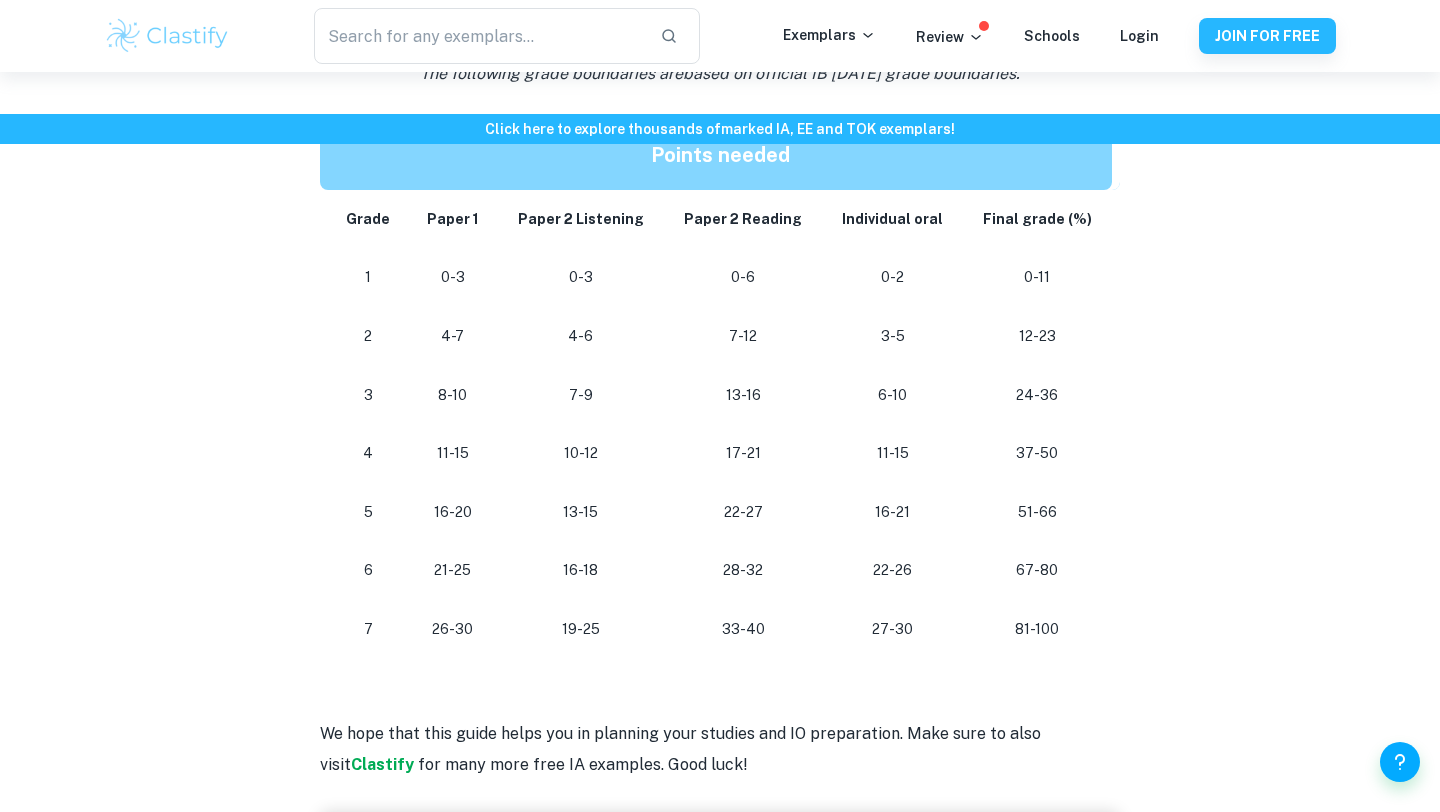 click on "16-18" at bounding box center [580, 570] 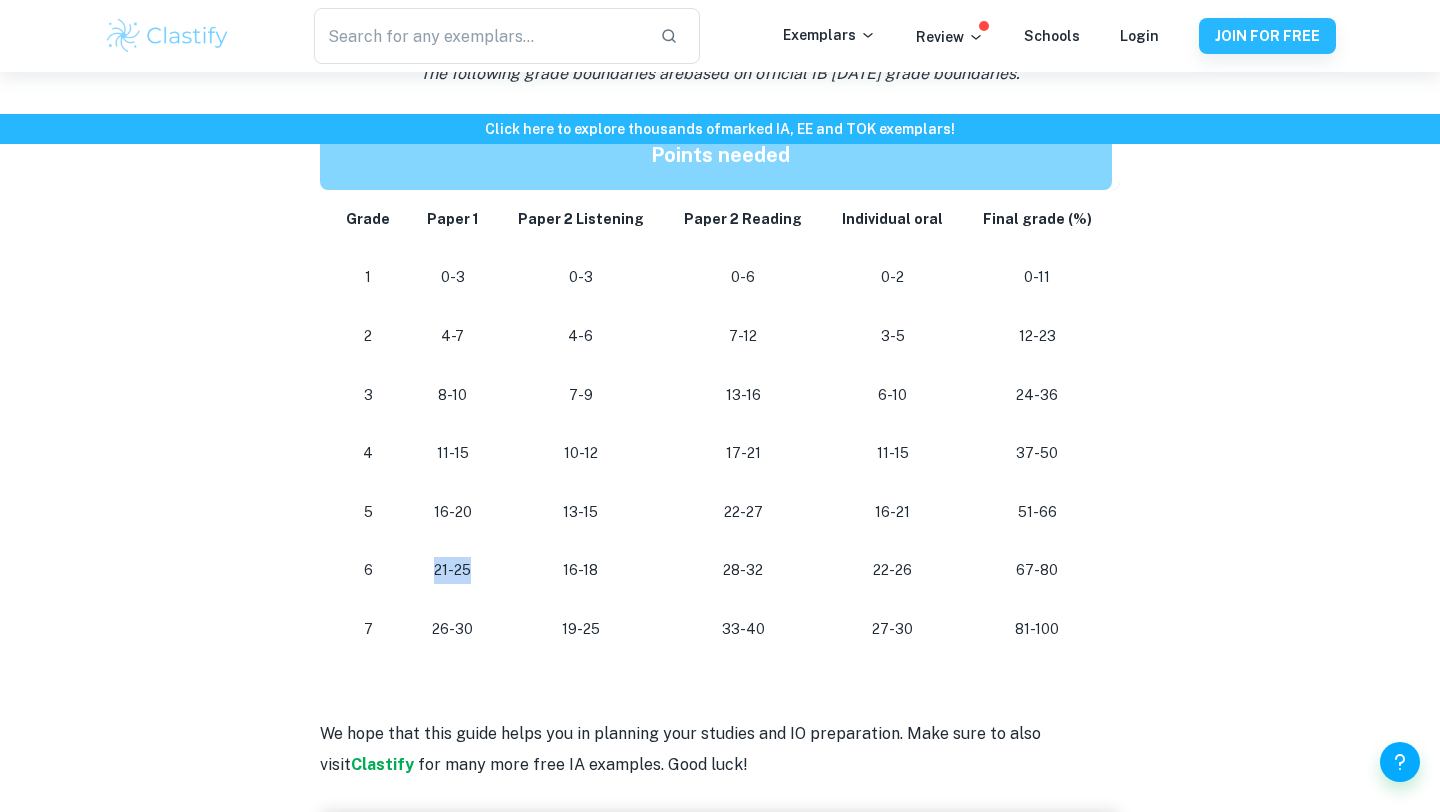 drag, startPoint x: 471, startPoint y: 531, endPoint x: 426, endPoint y: 534, distance: 45.099888 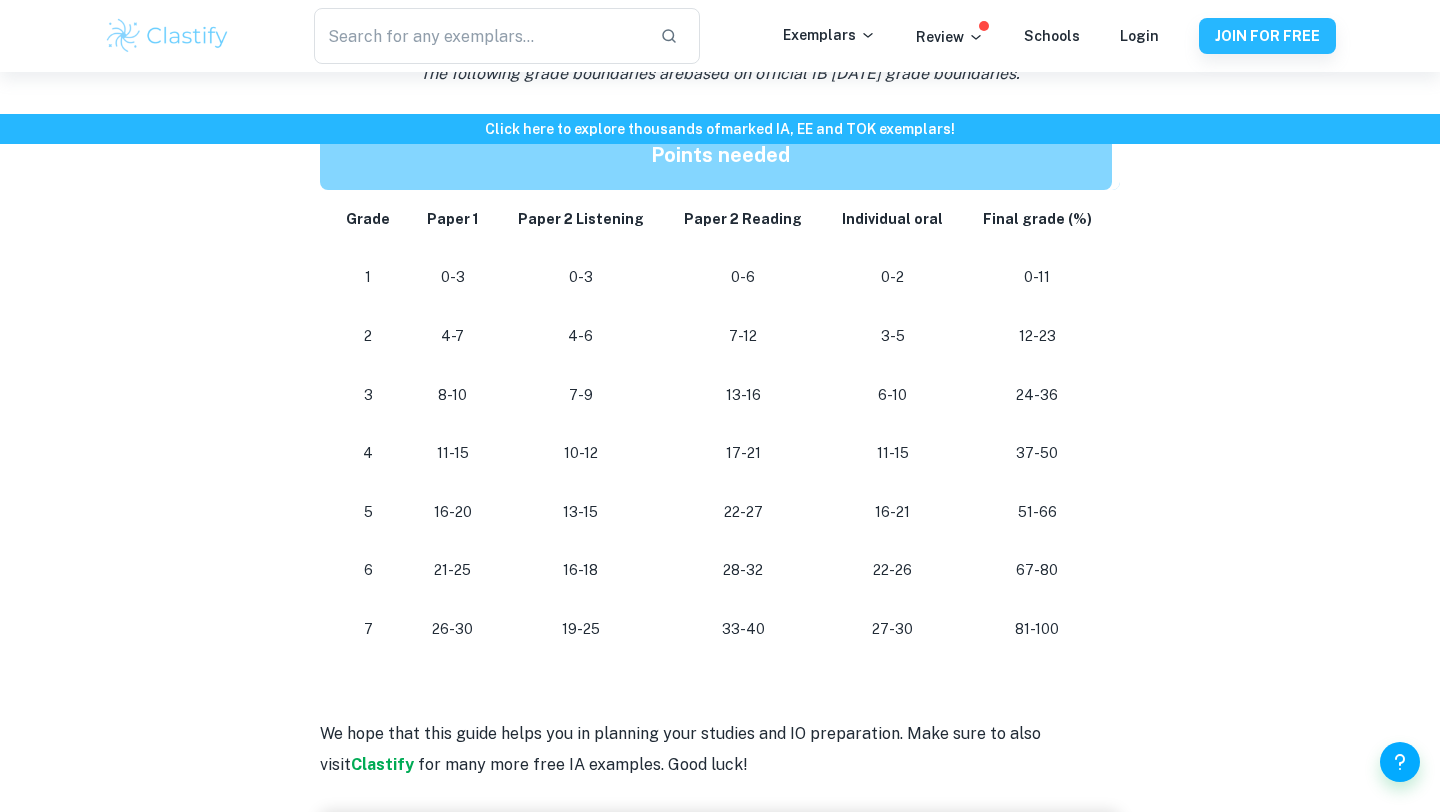 click on "16-18" at bounding box center [580, 570] 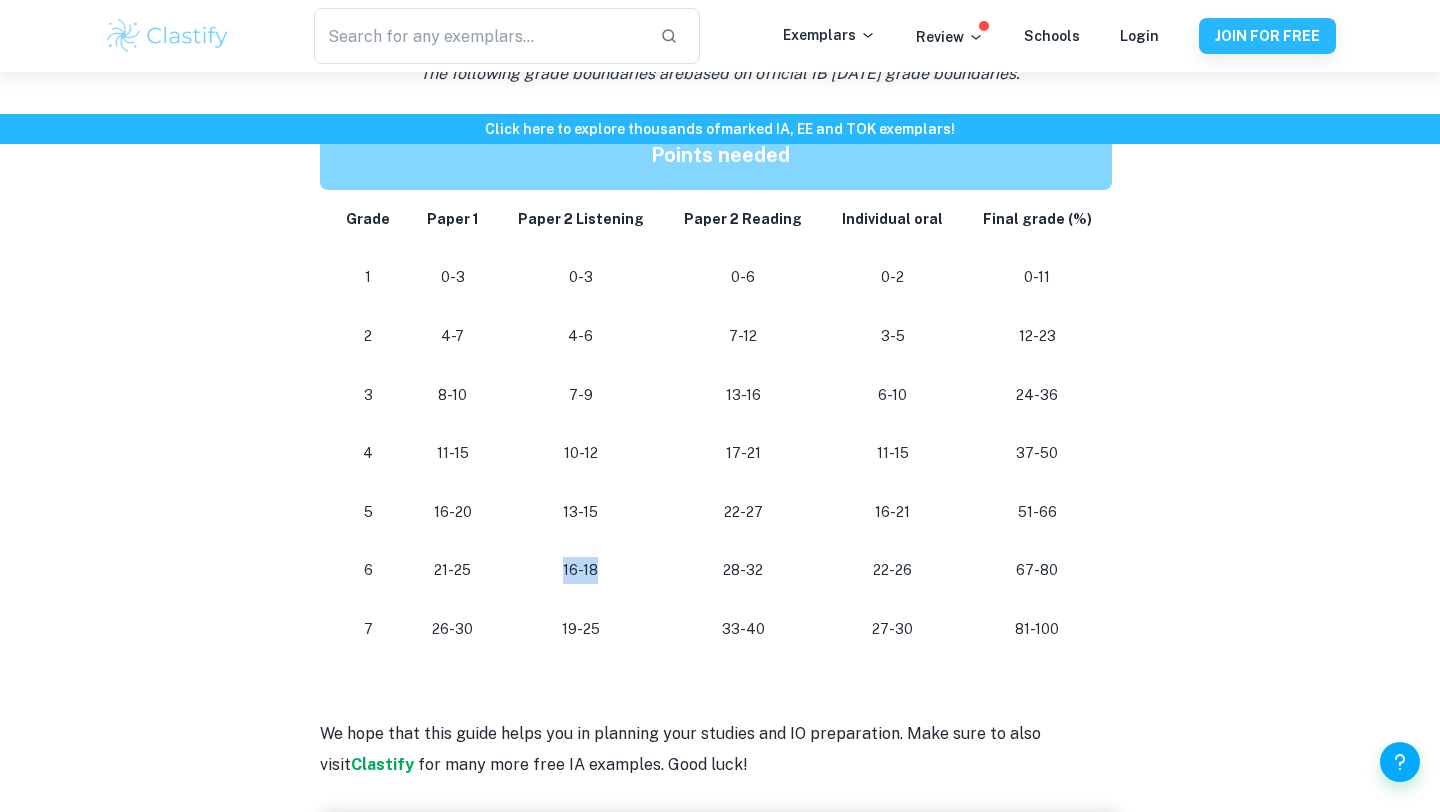 drag, startPoint x: 606, startPoint y: 528, endPoint x: 545, endPoint y: 528, distance: 61 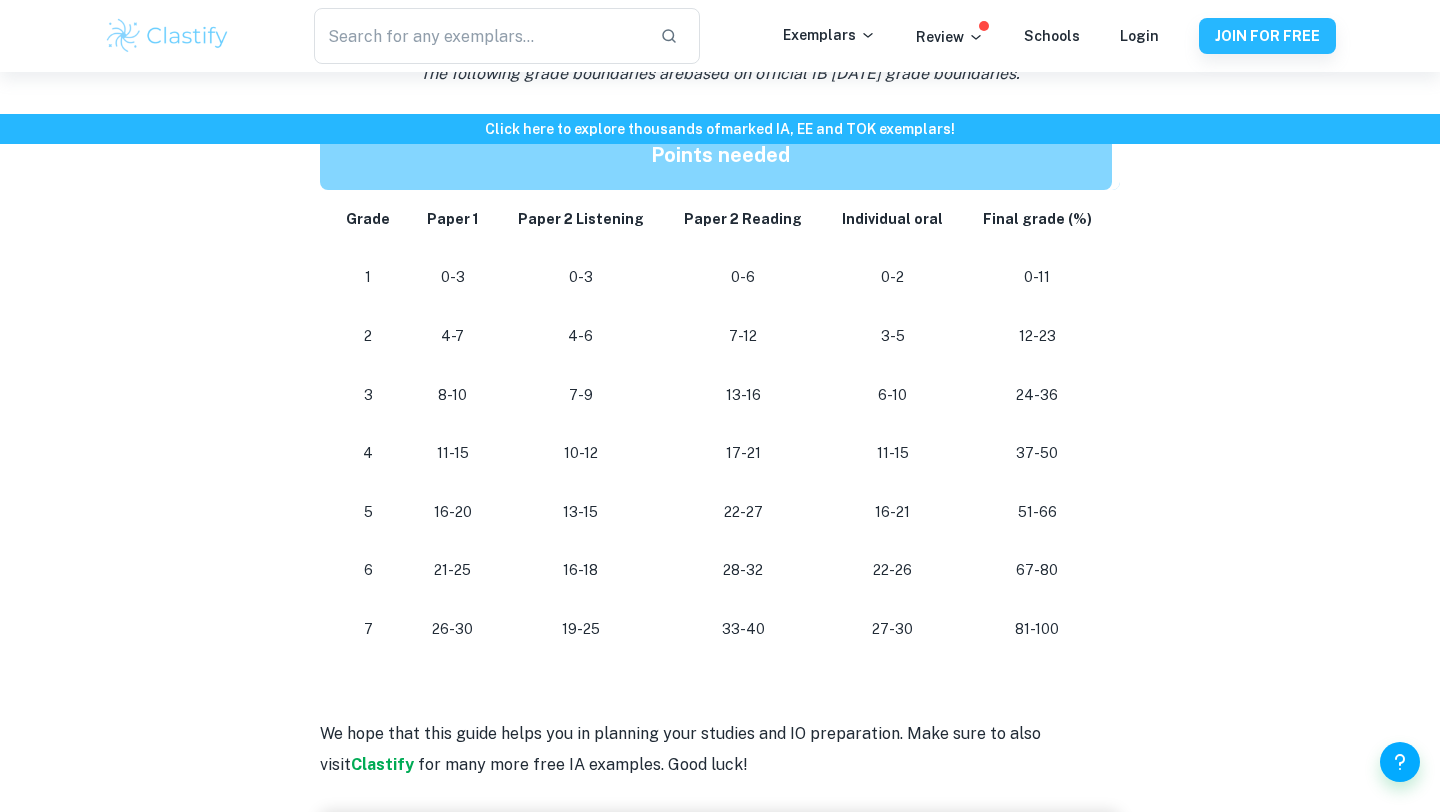 click on "28-32" at bounding box center [743, 570] 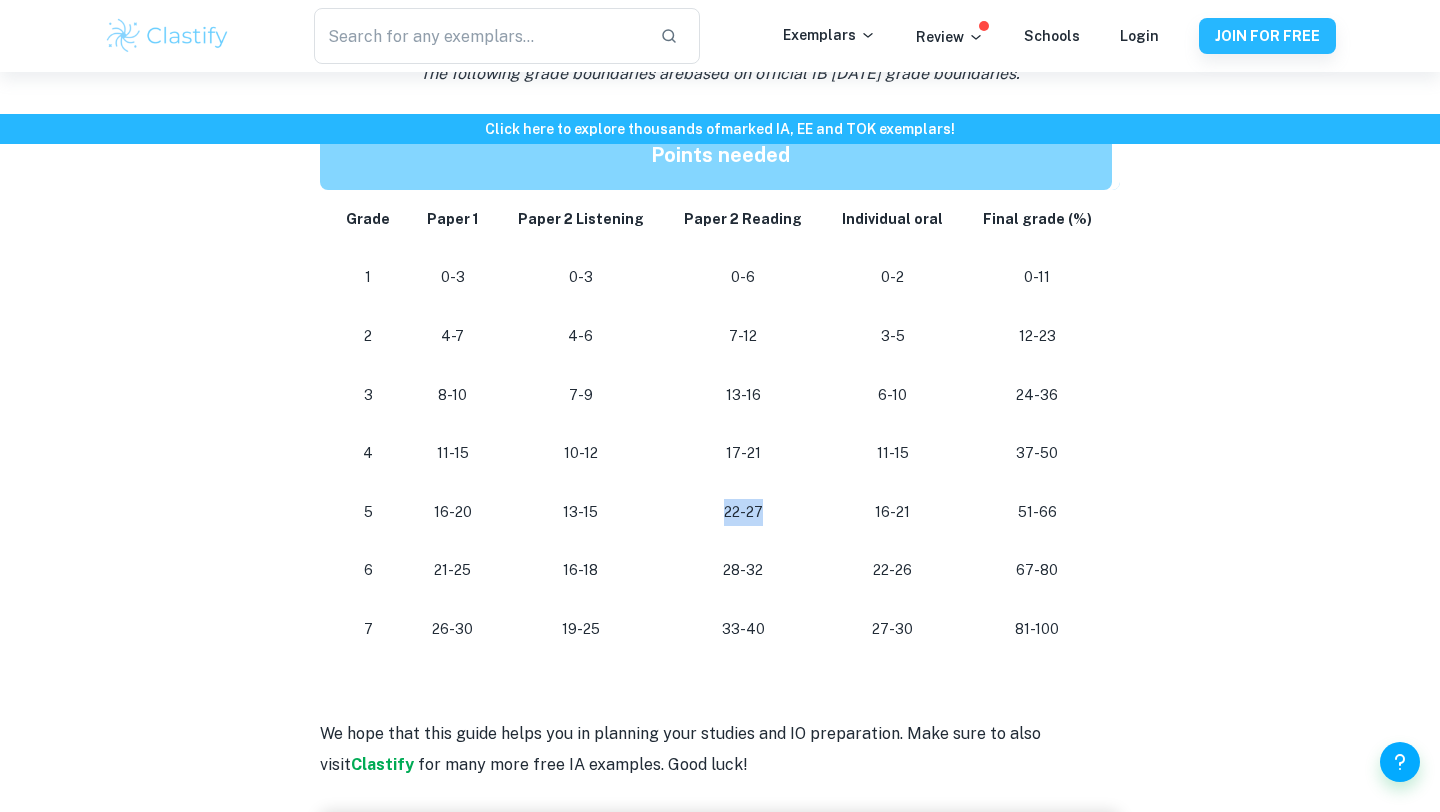 drag, startPoint x: 762, startPoint y: 462, endPoint x: 727, endPoint y: 464, distance: 35.057095 